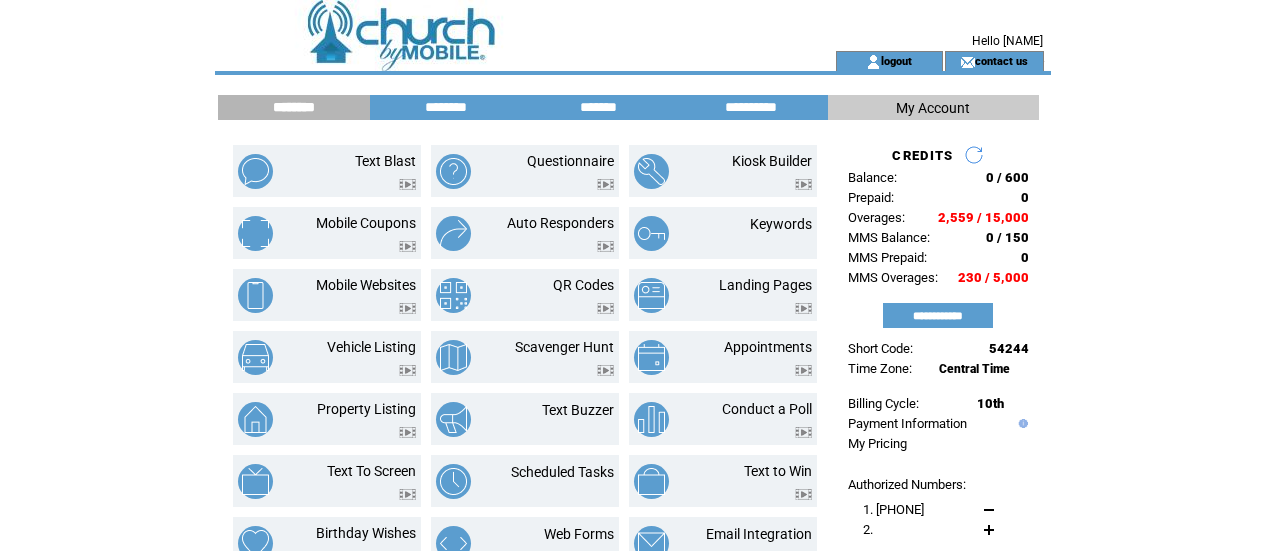 scroll, scrollTop: 0, scrollLeft: 0, axis: both 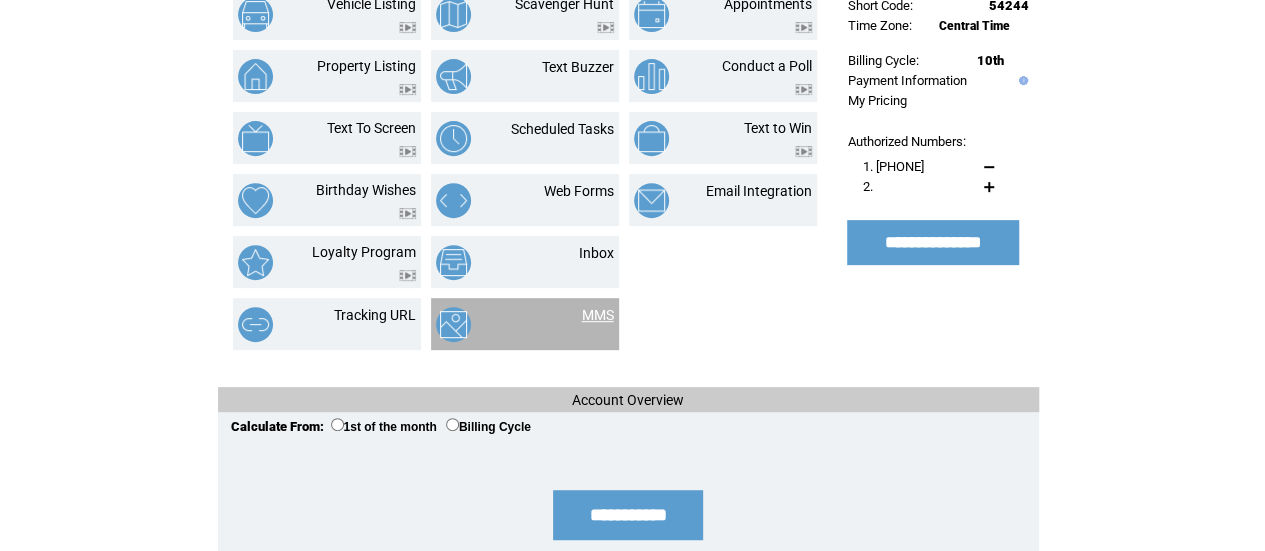 click on "MMS" at bounding box center (598, 315) 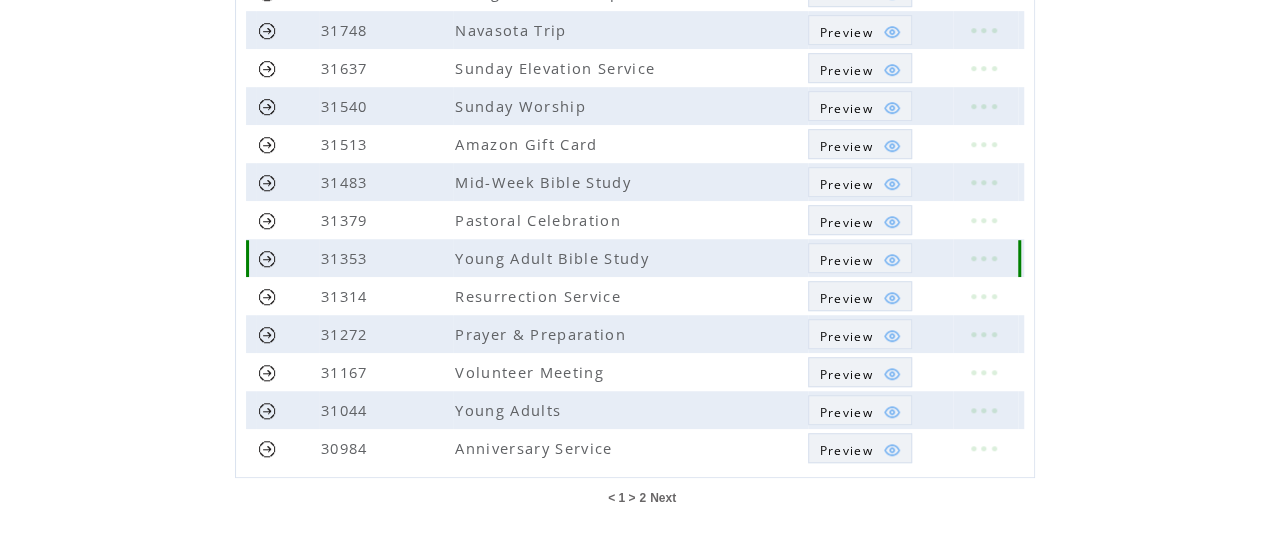 scroll, scrollTop: 597, scrollLeft: 0, axis: vertical 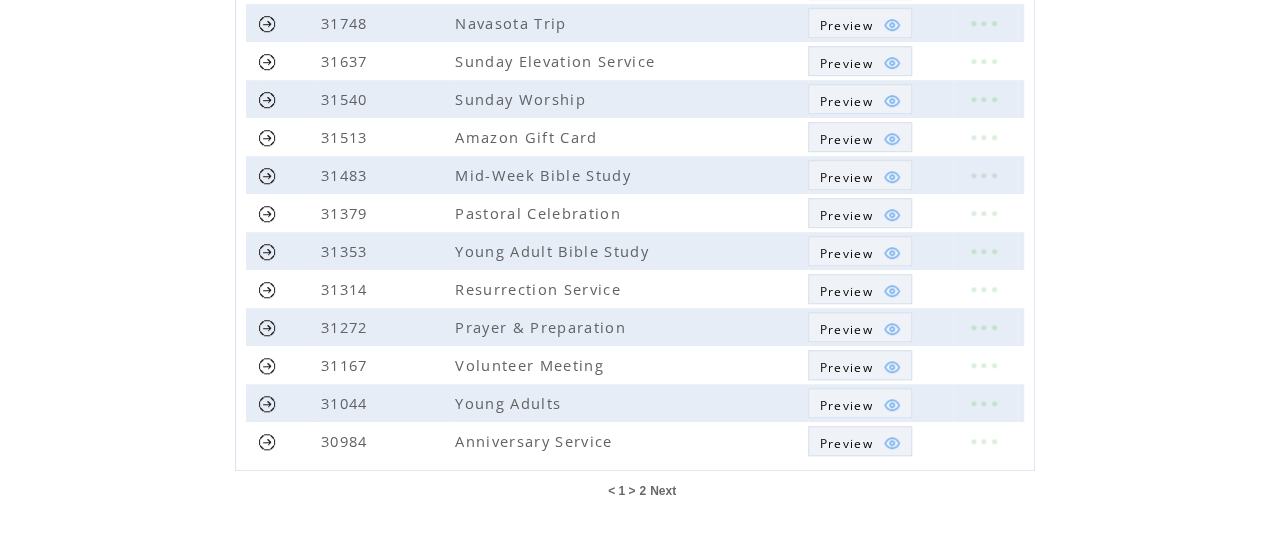 click on "Next" at bounding box center [663, 491] 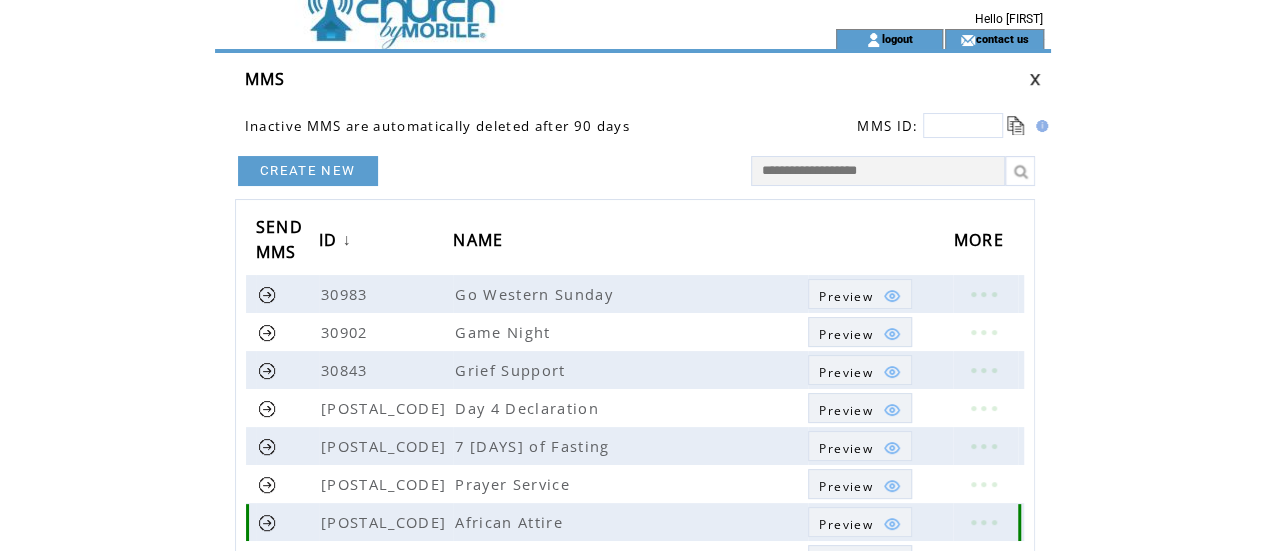 scroll, scrollTop: 14, scrollLeft: 0, axis: vertical 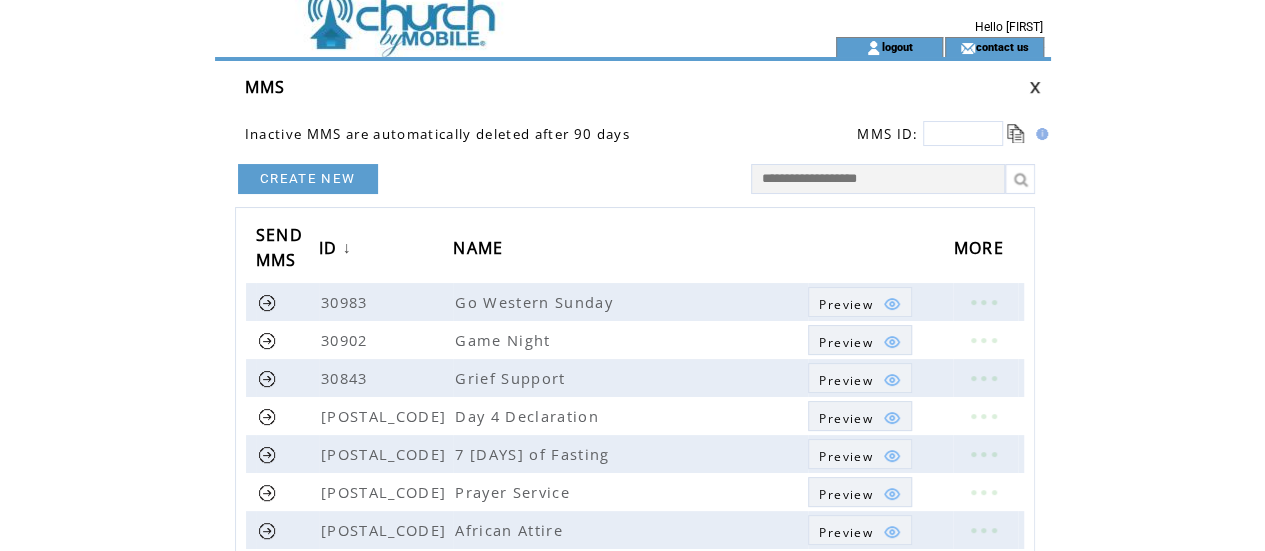 click at bounding box center (878, 179) 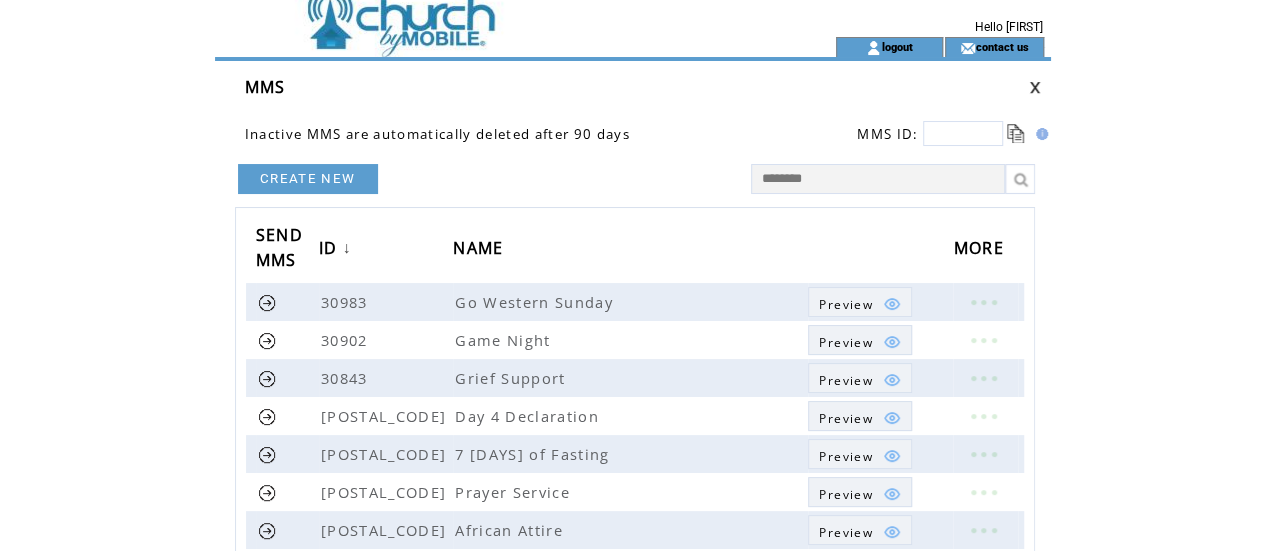 type on "*********" 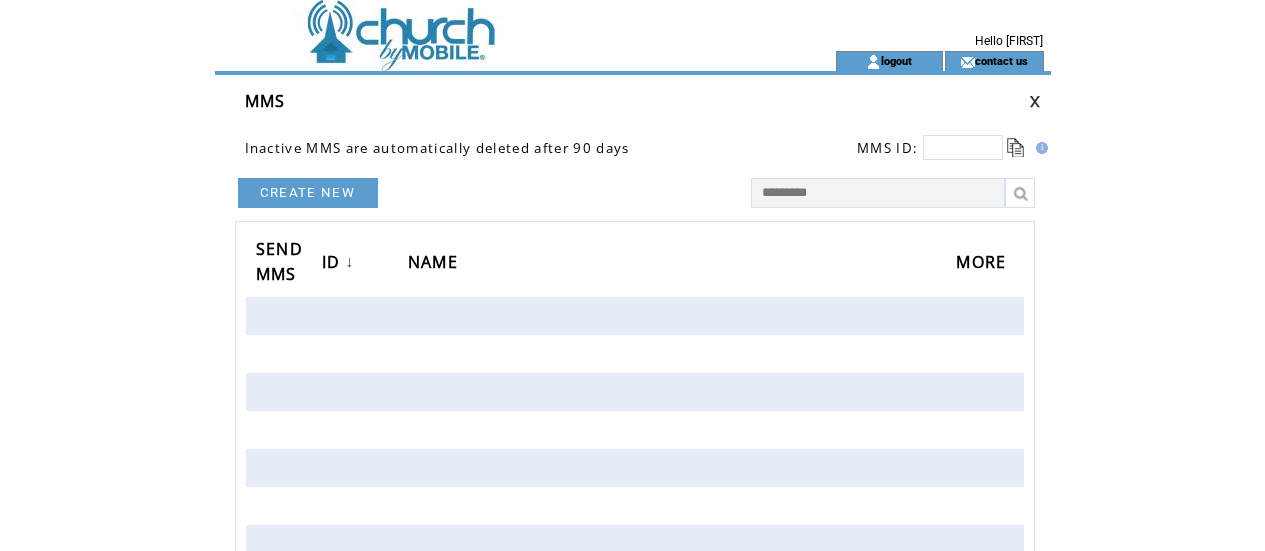 scroll, scrollTop: 0, scrollLeft: 0, axis: both 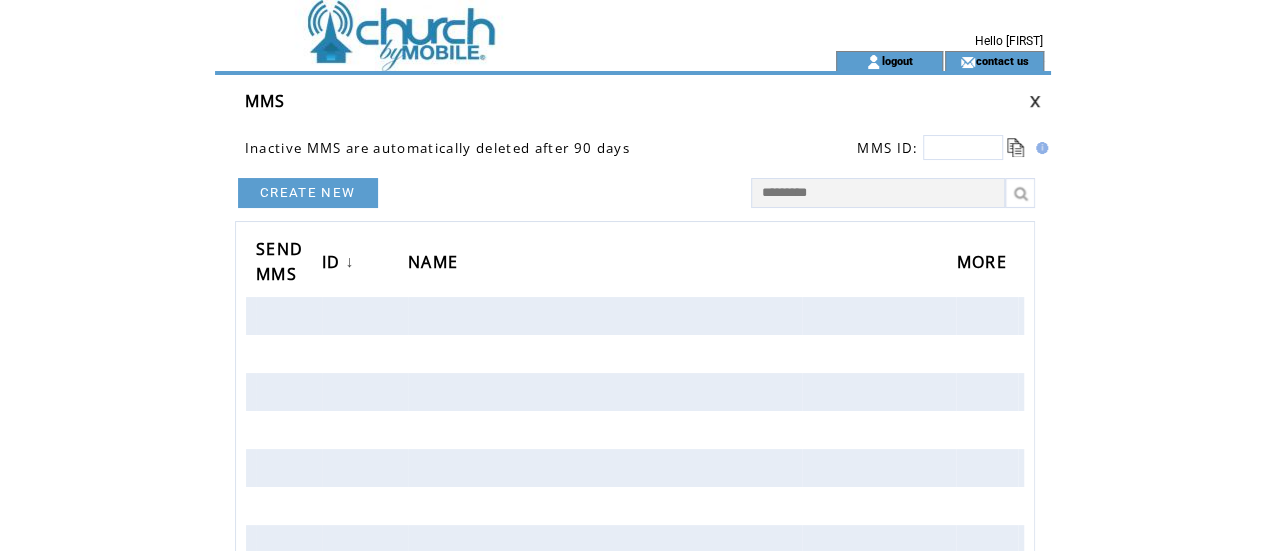 click on "*********" at bounding box center [878, 193] 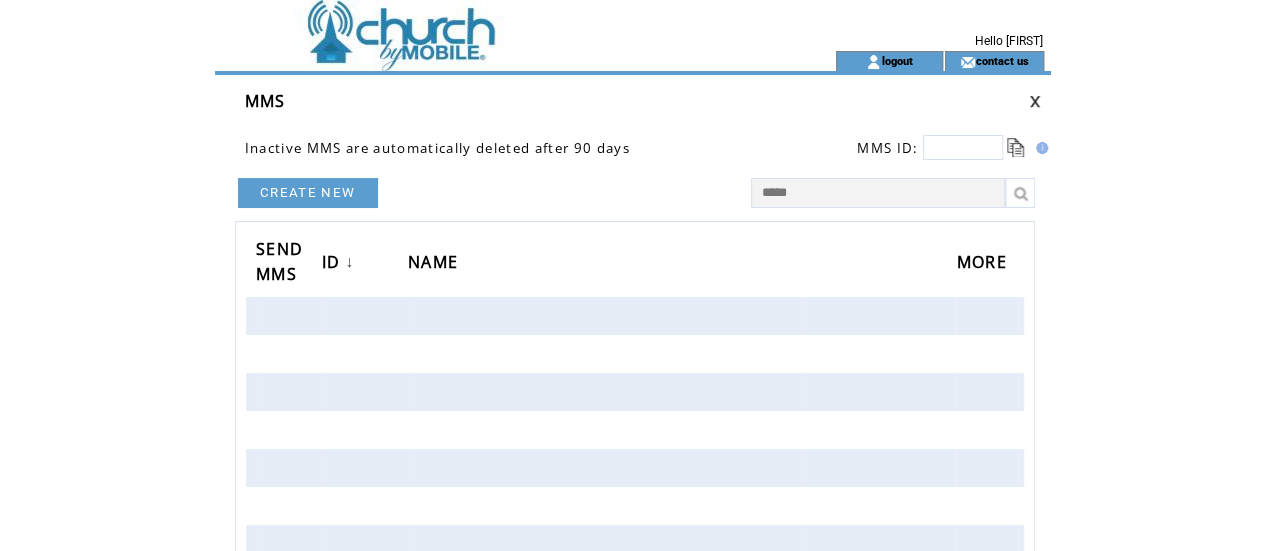 type on "******" 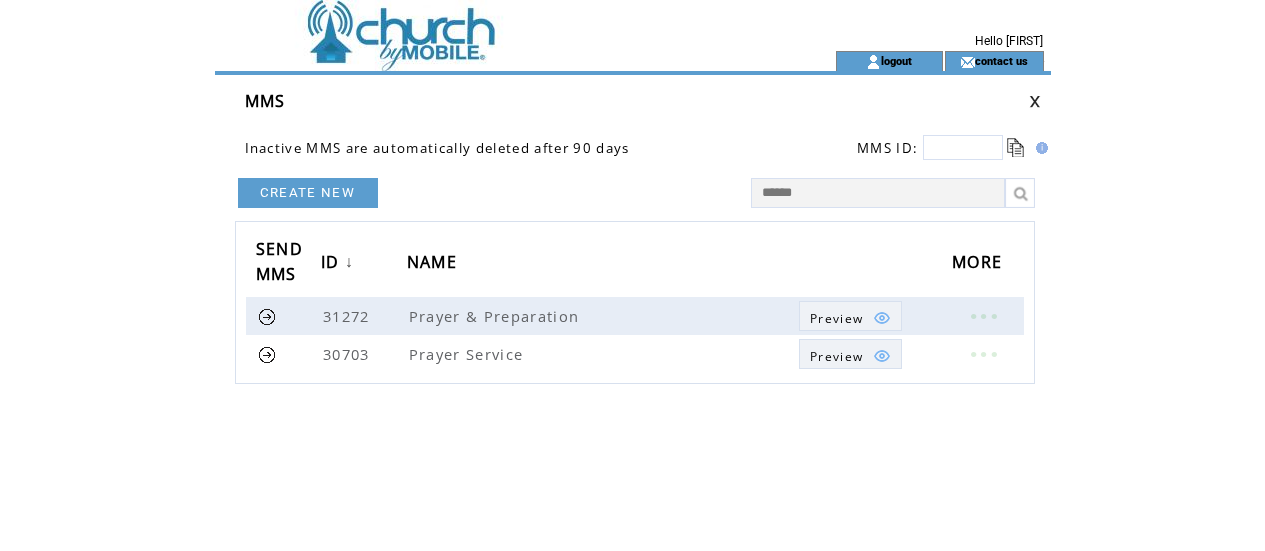 scroll, scrollTop: 0, scrollLeft: 0, axis: both 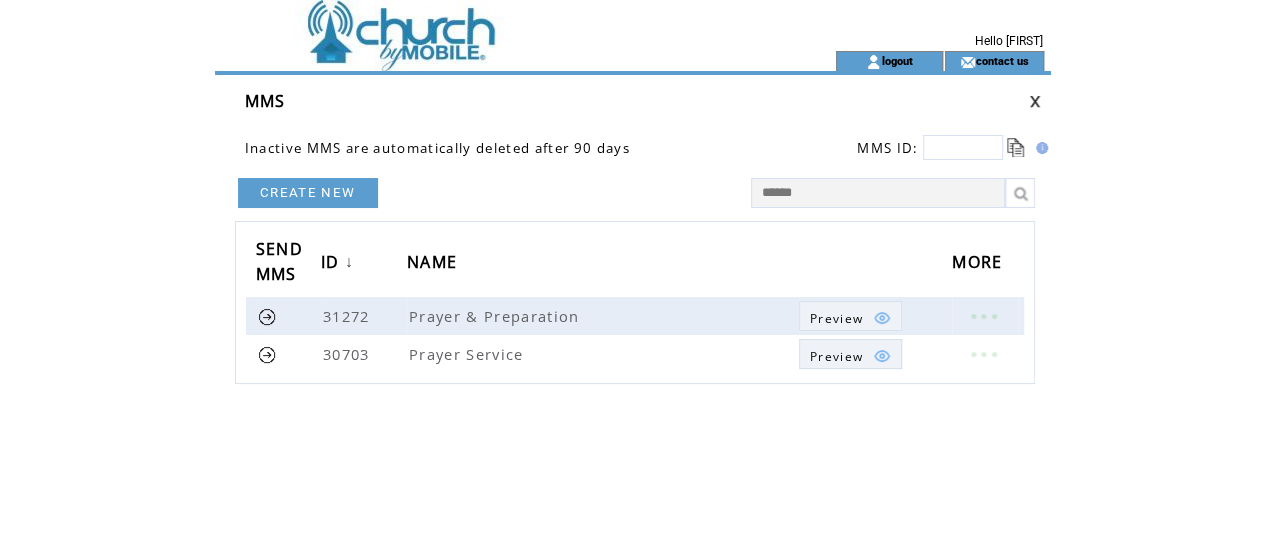 click at bounding box center (1035, 101) 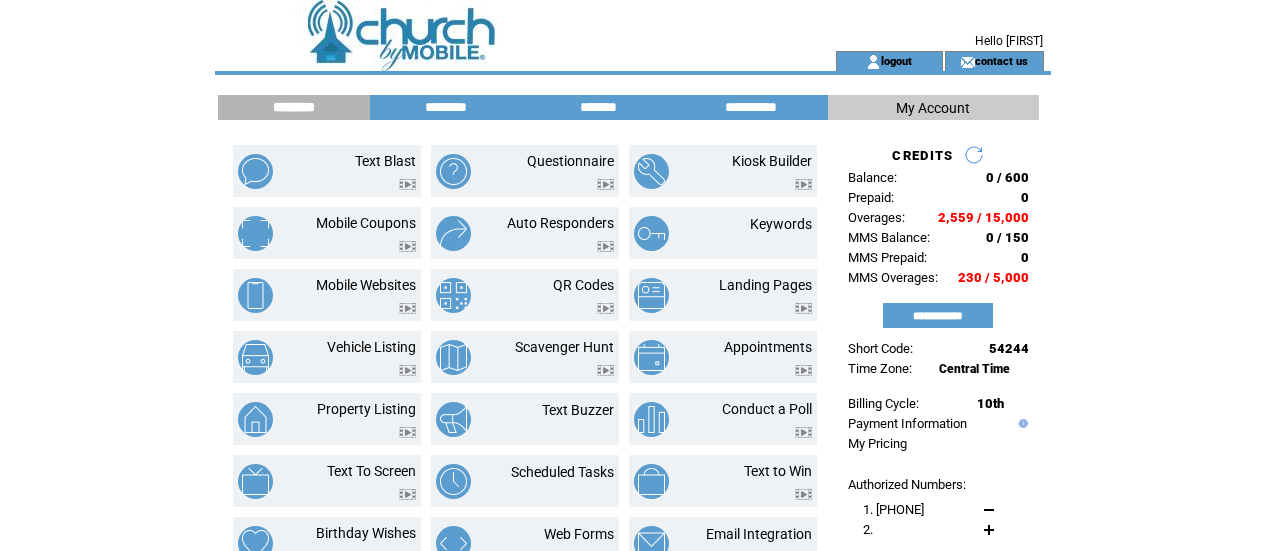 scroll, scrollTop: 0, scrollLeft: 0, axis: both 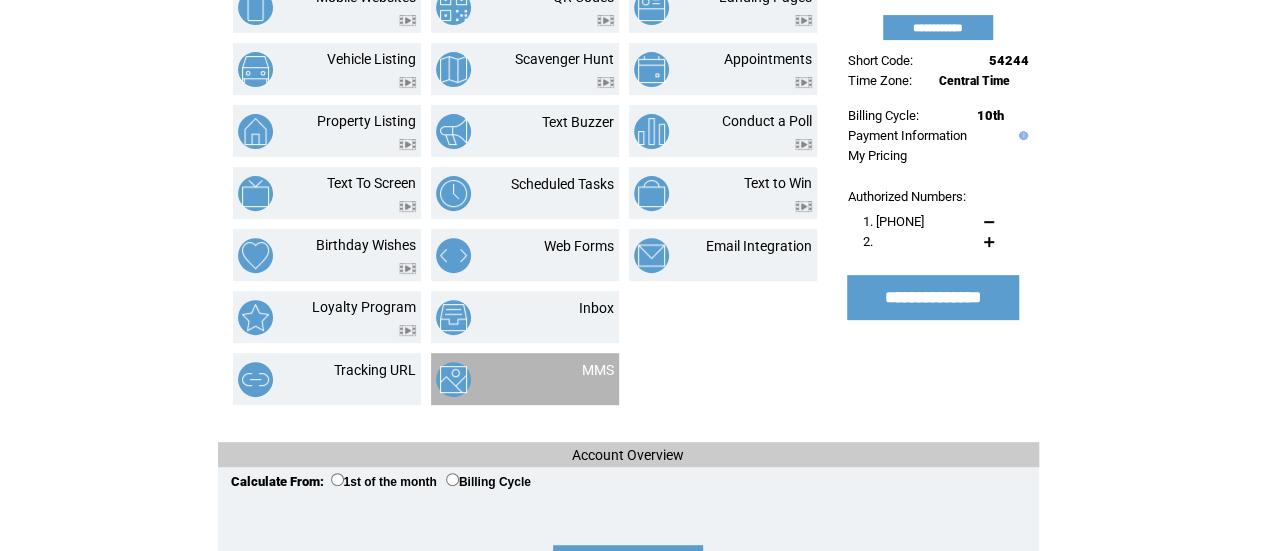 click on "MMS" at bounding box center [525, 379] 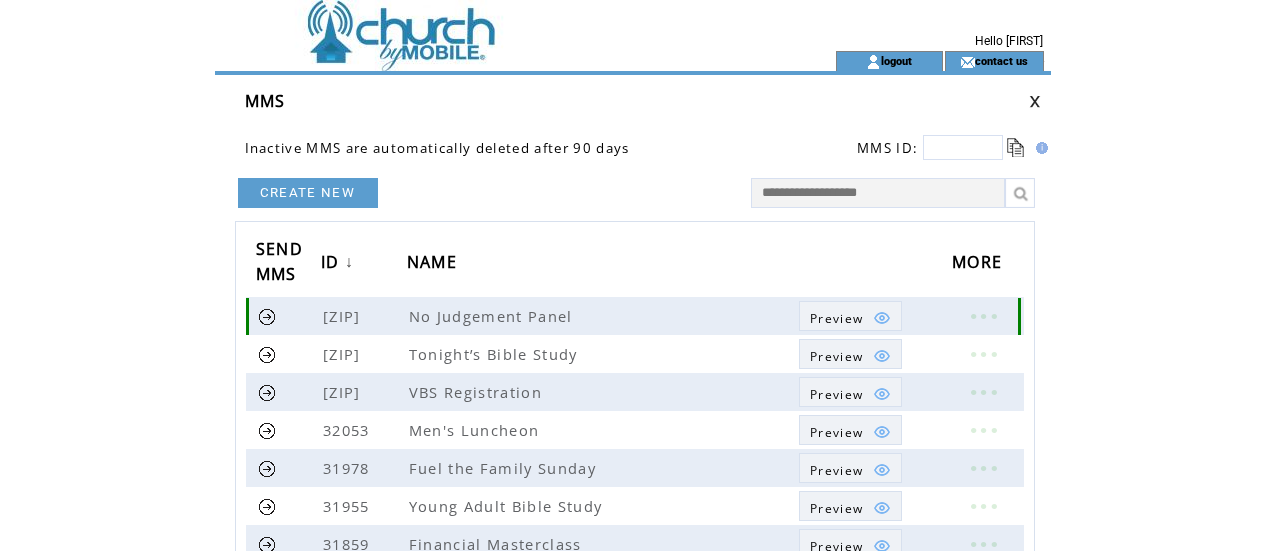 scroll, scrollTop: 0, scrollLeft: 0, axis: both 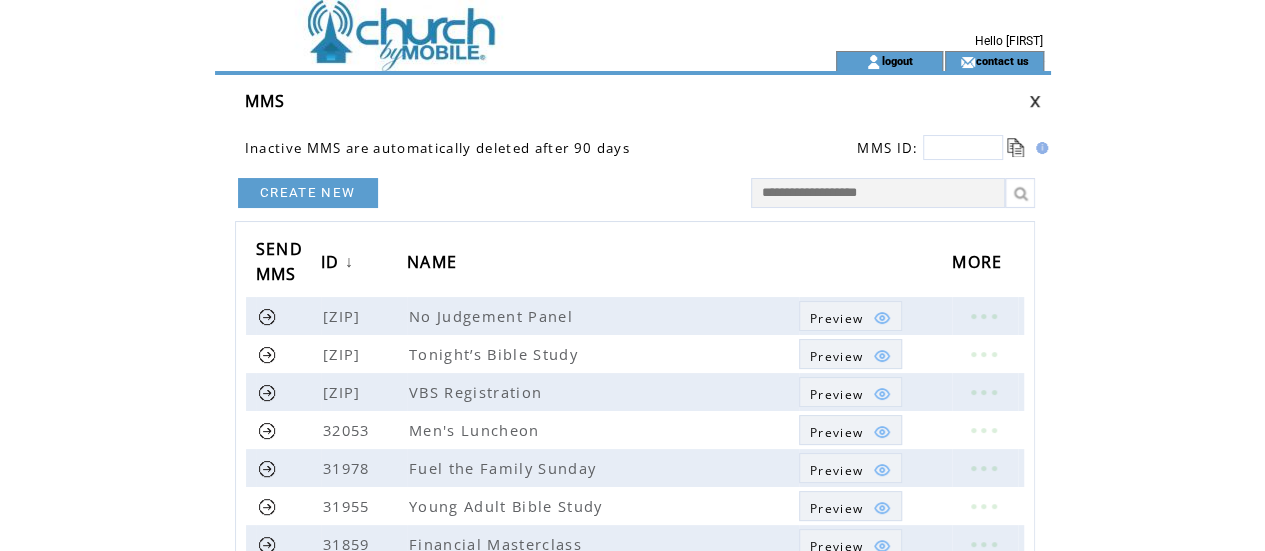 click on "CREATE NEW" at bounding box center (308, 193) 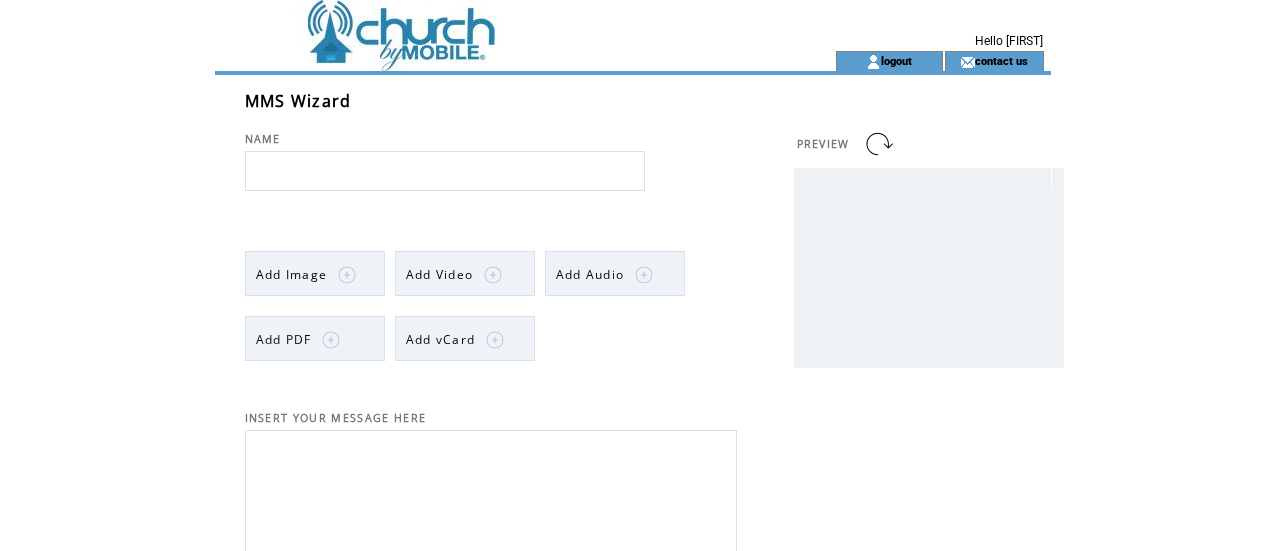 scroll, scrollTop: 0, scrollLeft: 0, axis: both 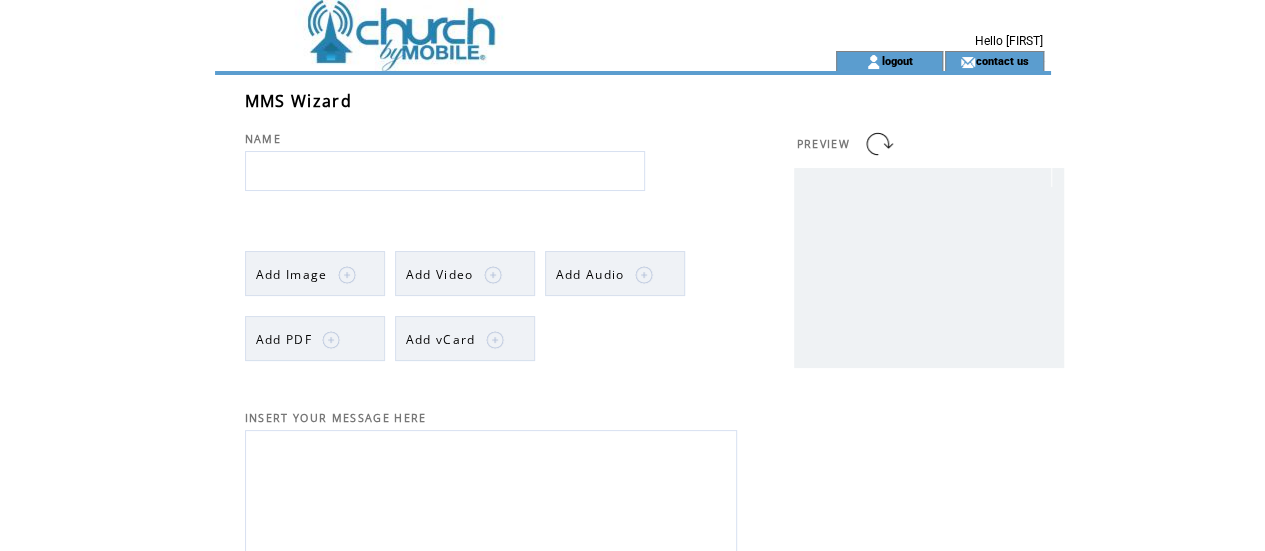 click at bounding box center (445, 171) 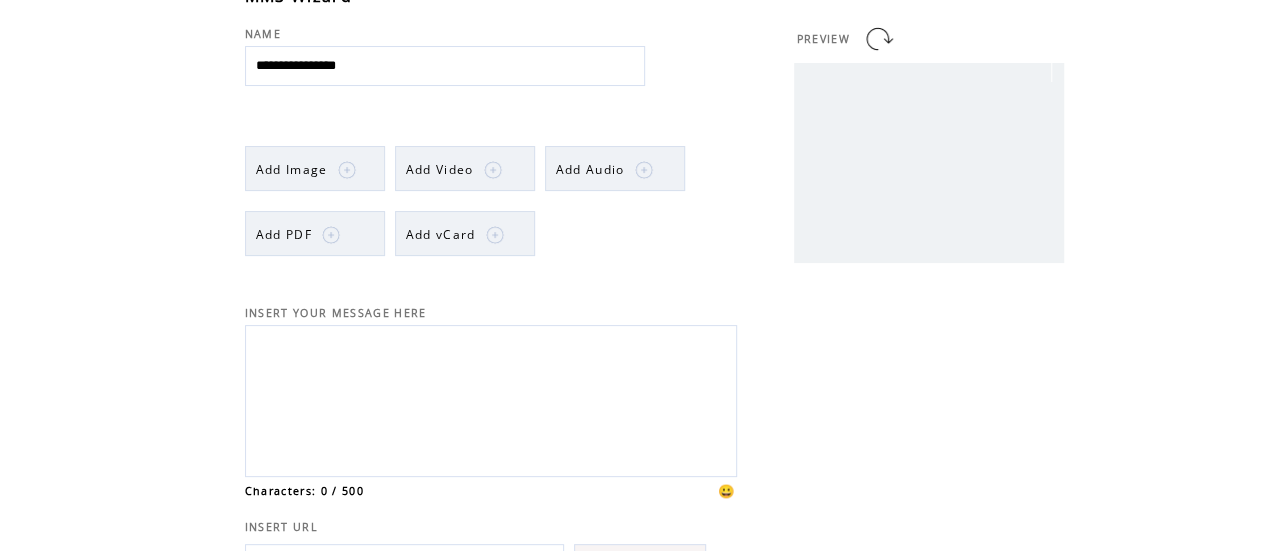 scroll, scrollTop: 110, scrollLeft: 0, axis: vertical 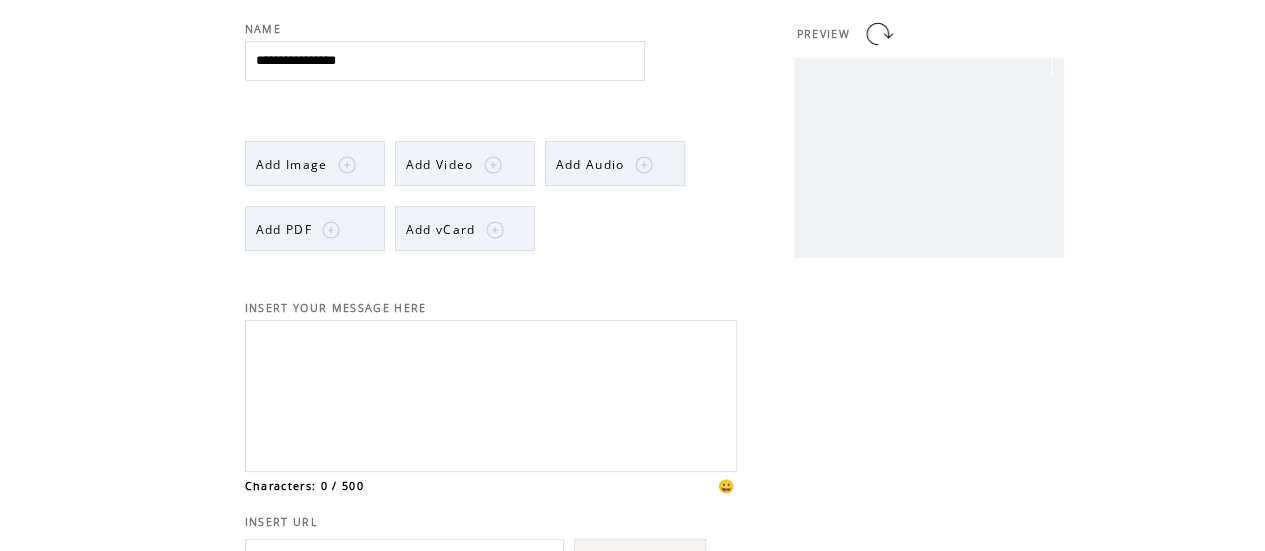 type on "**********" 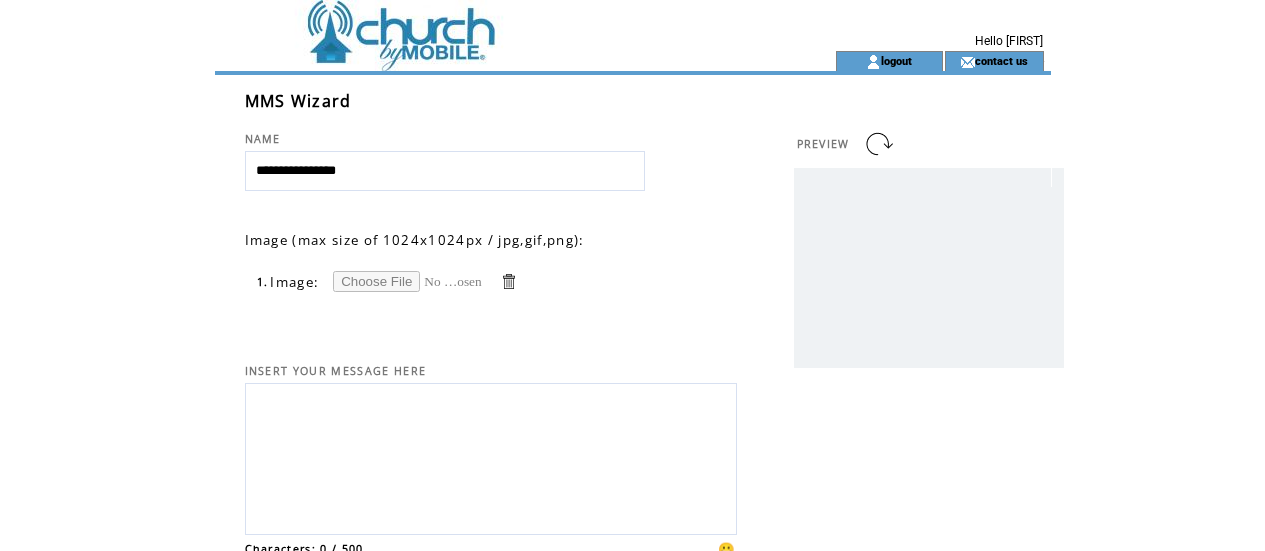 scroll, scrollTop: 0, scrollLeft: 0, axis: both 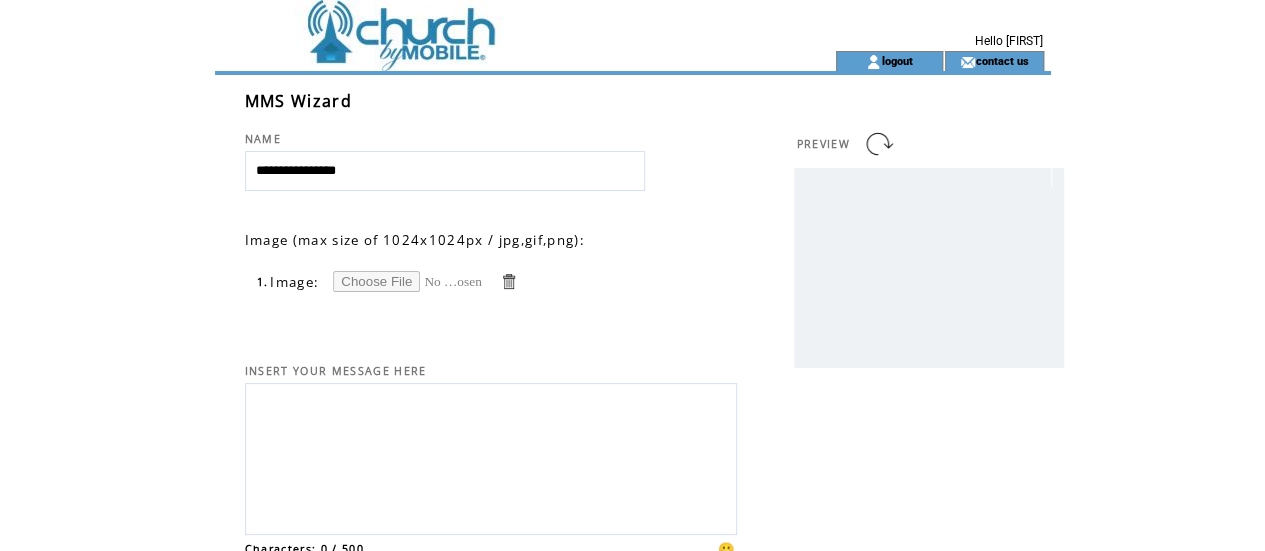 click at bounding box center (408, 281) 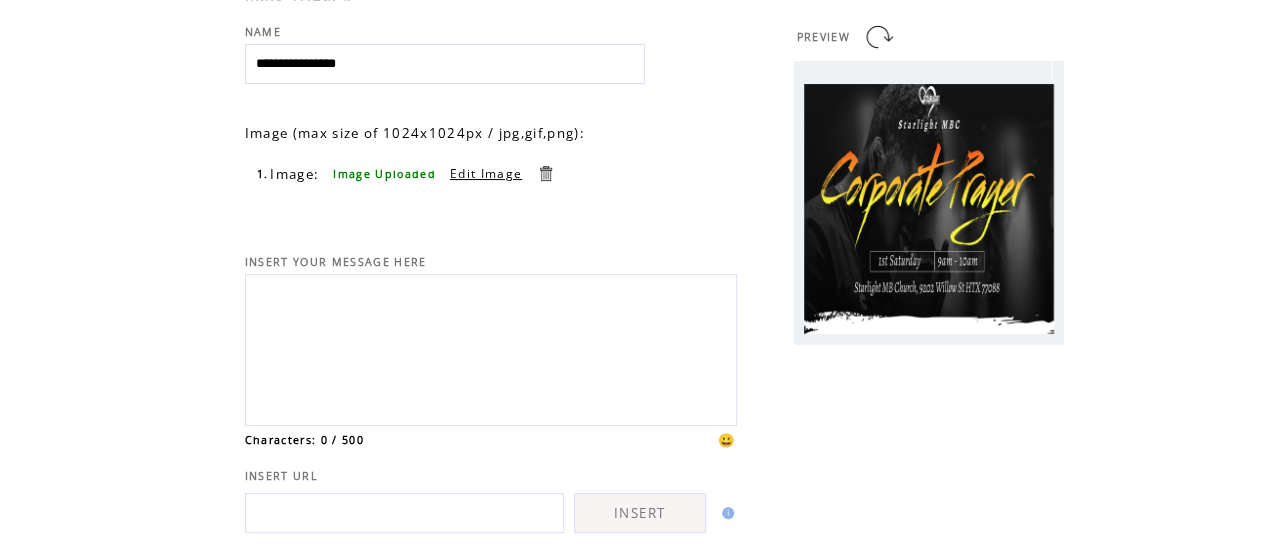 scroll, scrollTop: 112, scrollLeft: 0, axis: vertical 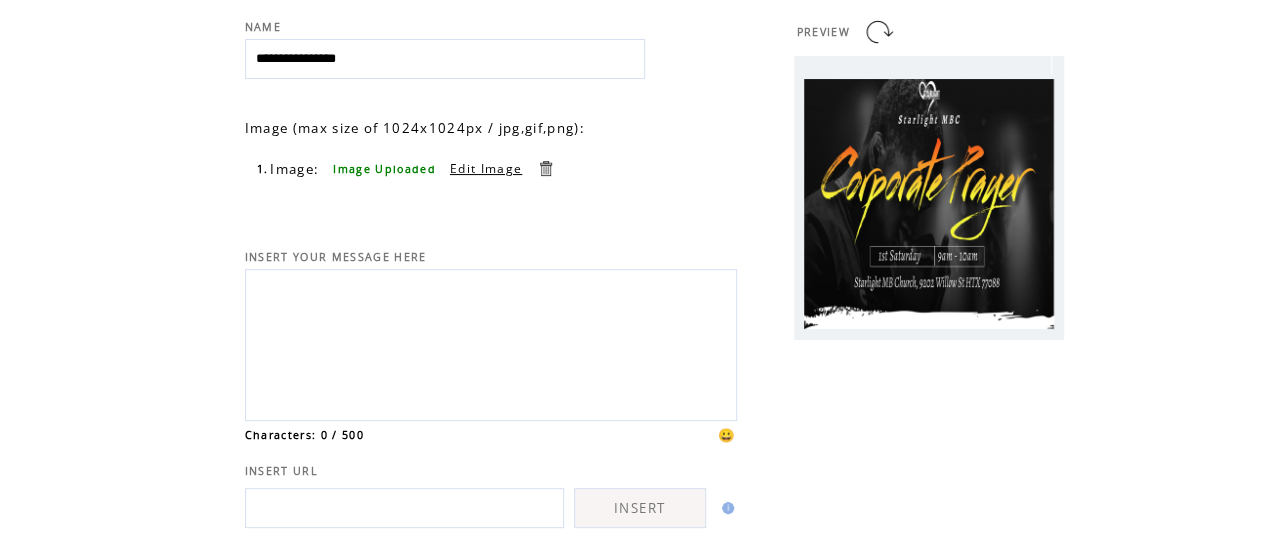 click at bounding box center [491, 342] 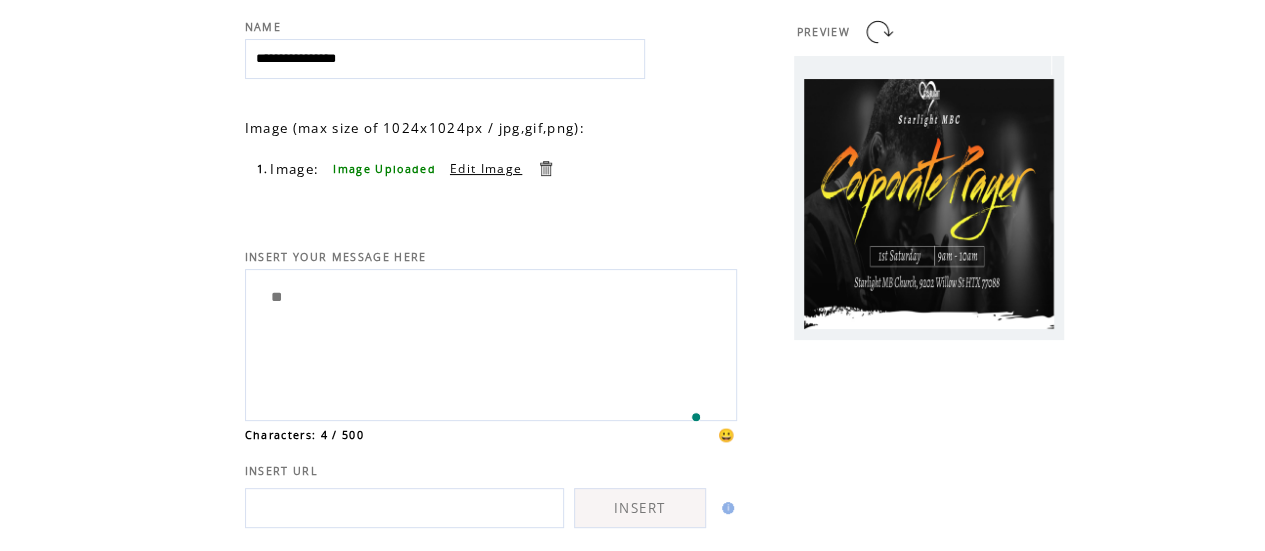 type on "*" 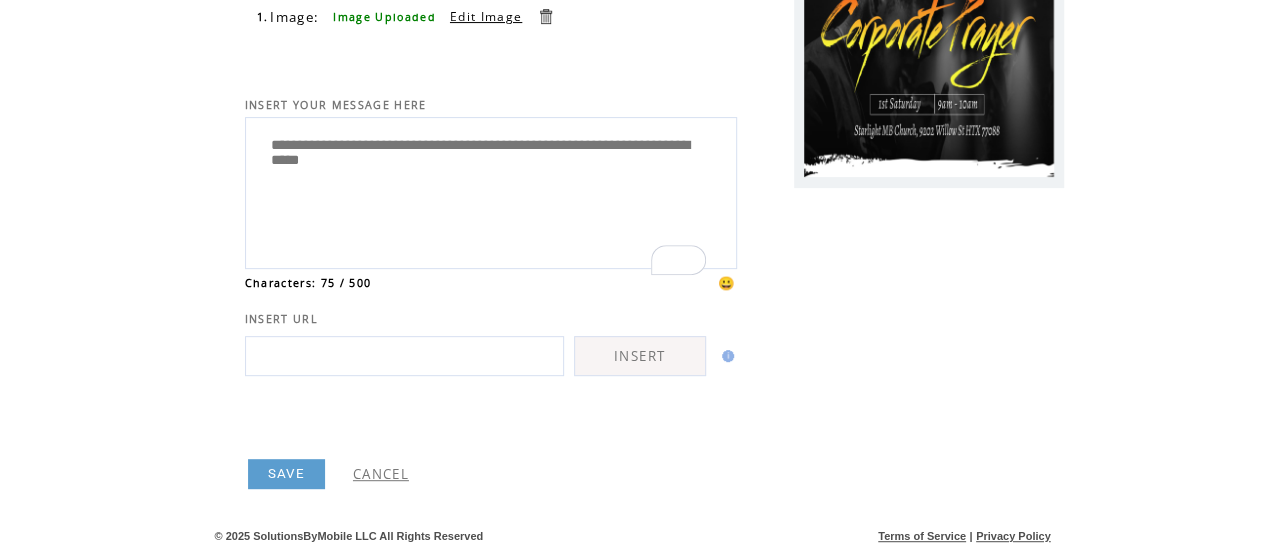 scroll, scrollTop: 282, scrollLeft: 0, axis: vertical 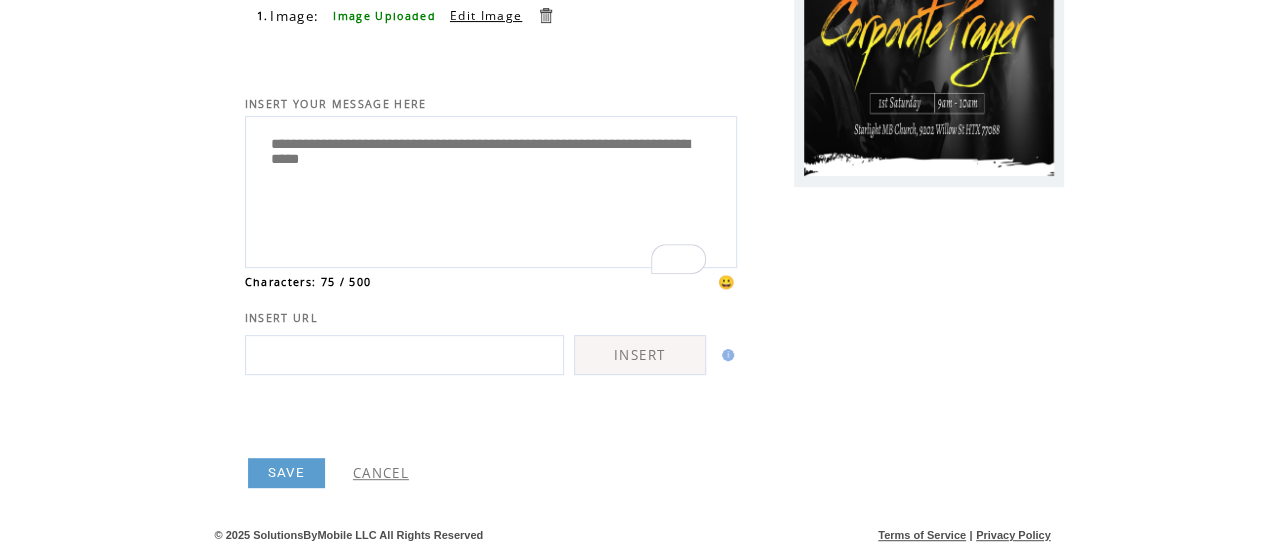 type on "**********" 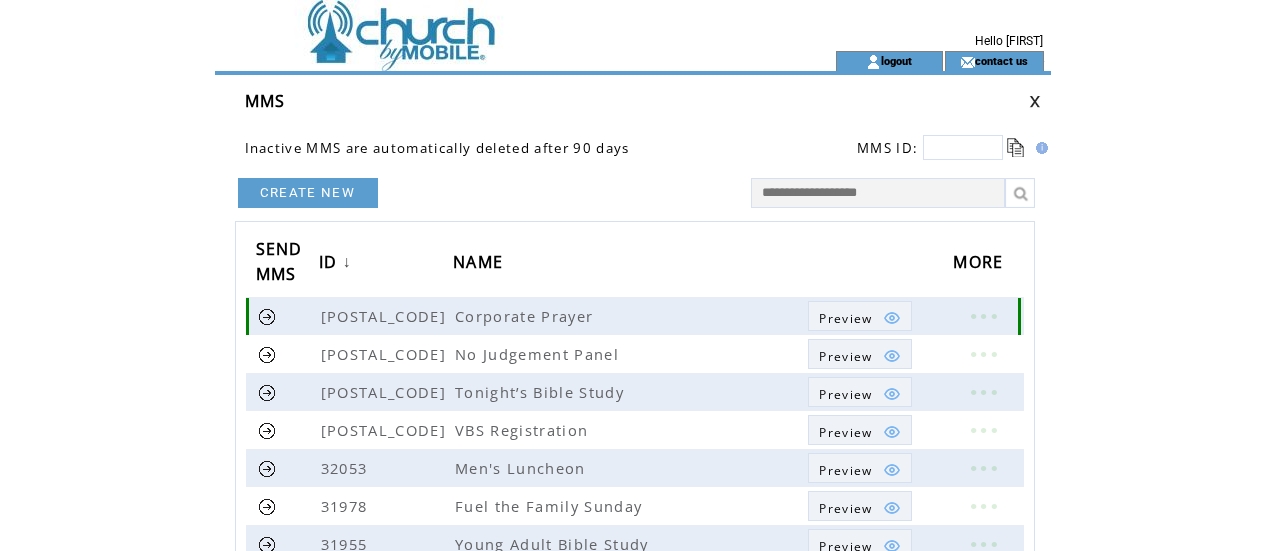 scroll, scrollTop: 0, scrollLeft: 0, axis: both 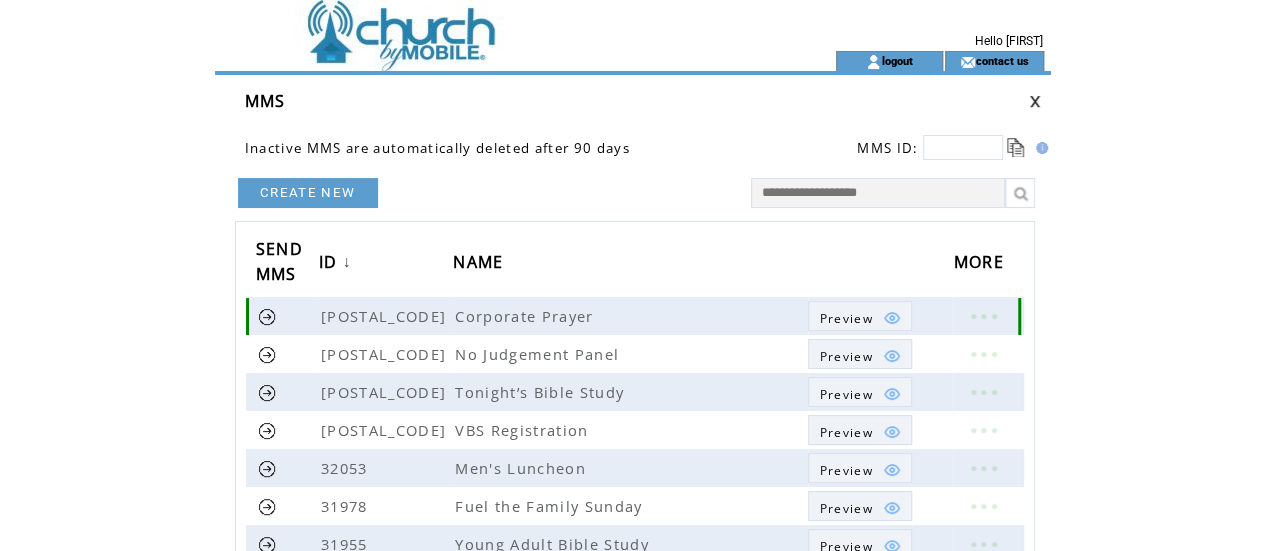 click at bounding box center [267, 316] 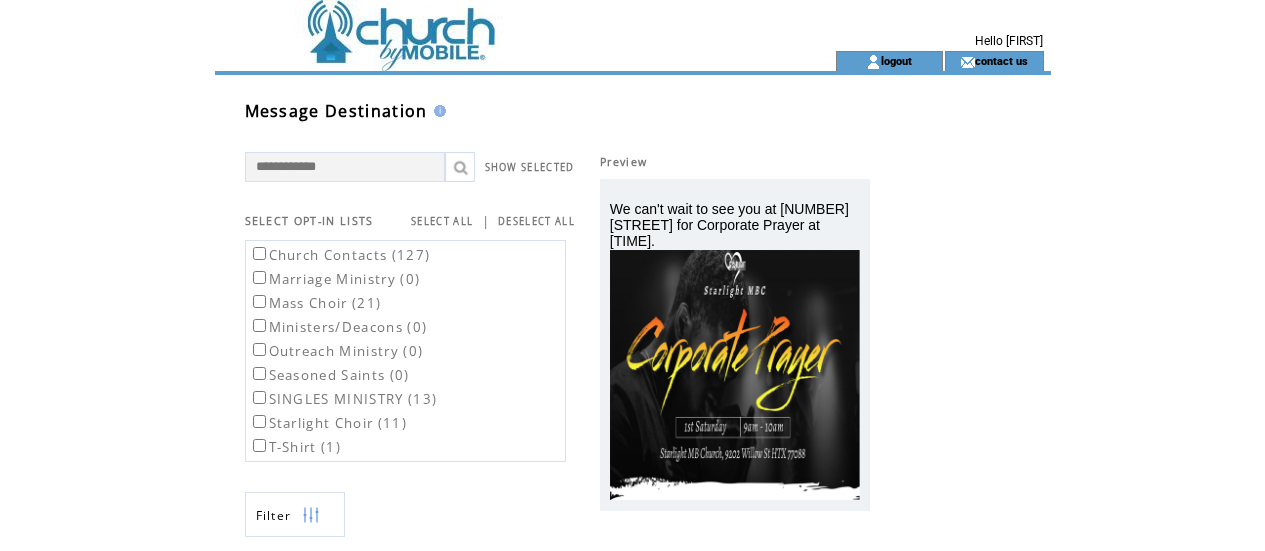 scroll, scrollTop: 0, scrollLeft: 0, axis: both 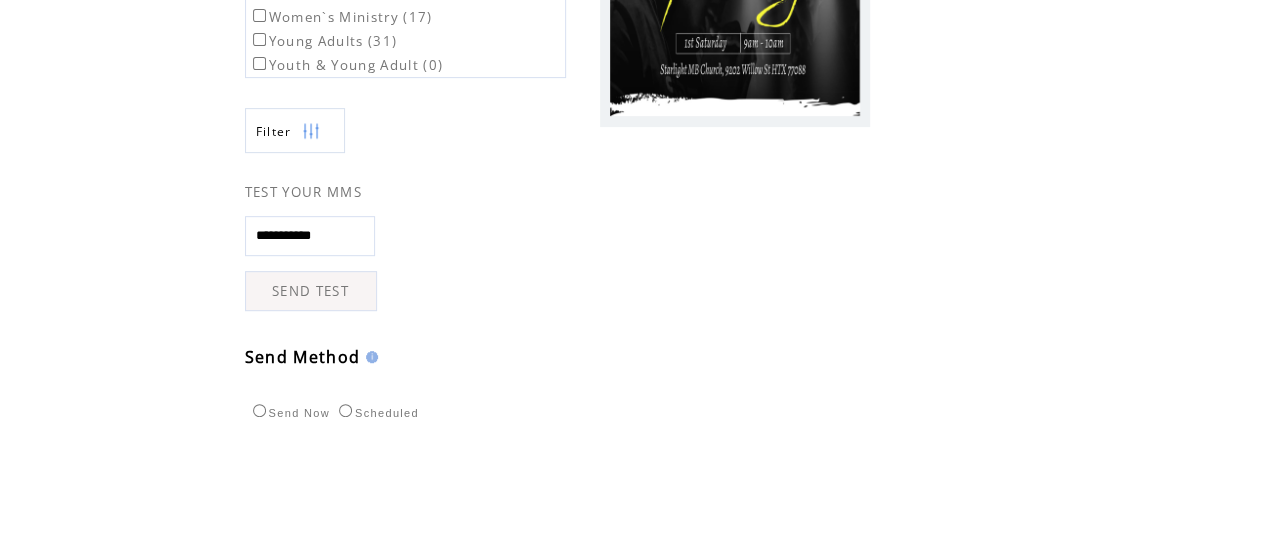 click on "Scheduled" at bounding box center (376, 413) 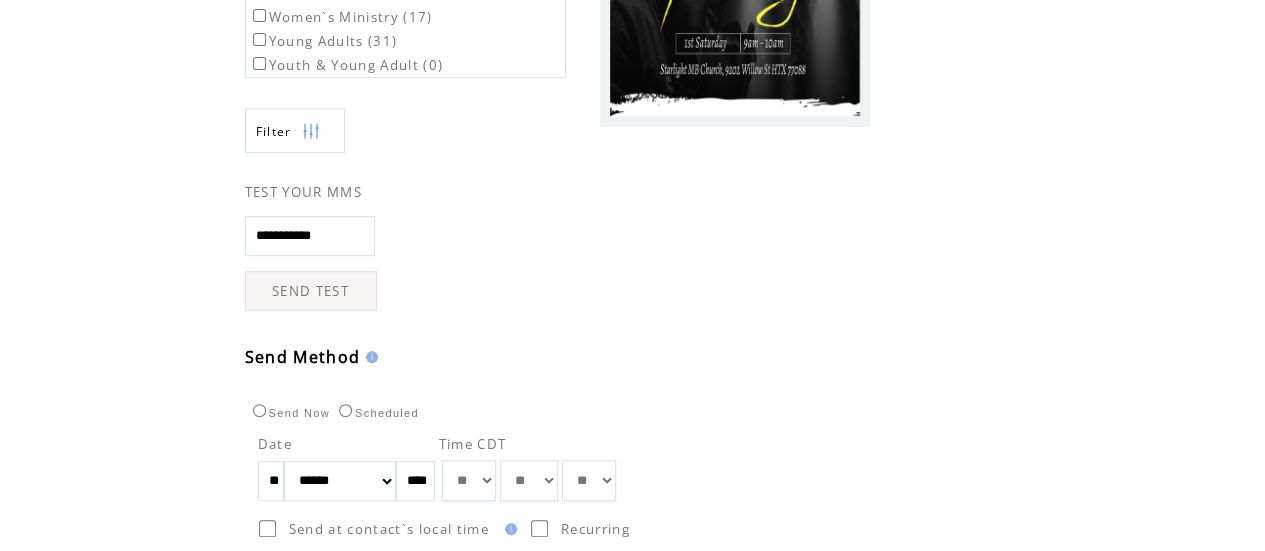 click on "**" at bounding box center [271, 481] 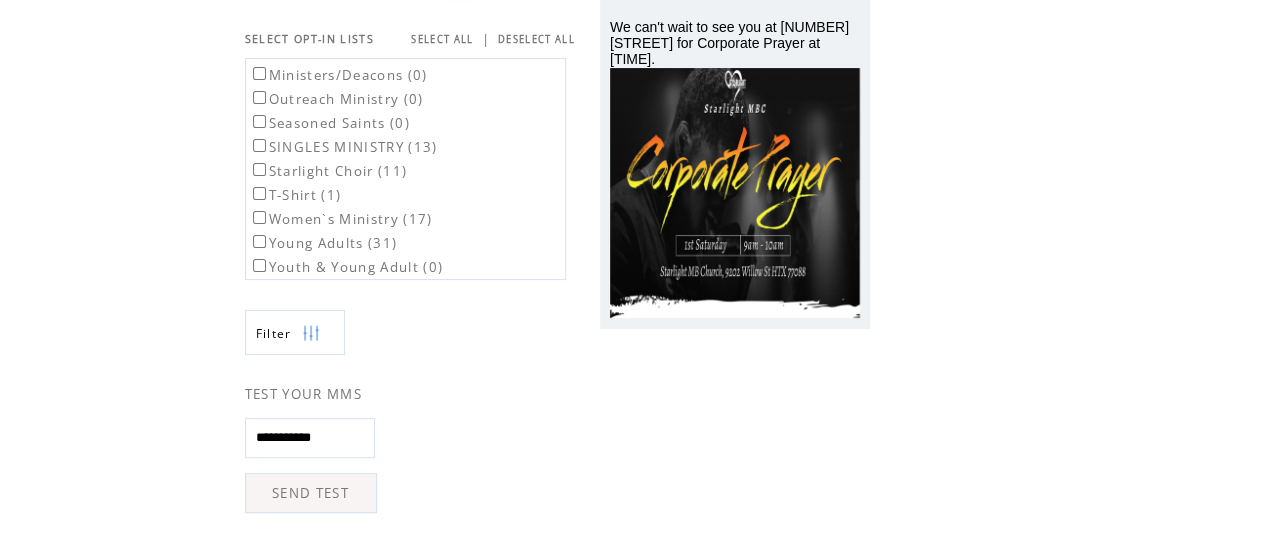 scroll, scrollTop: 183, scrollLeft: 0, axis: vertical 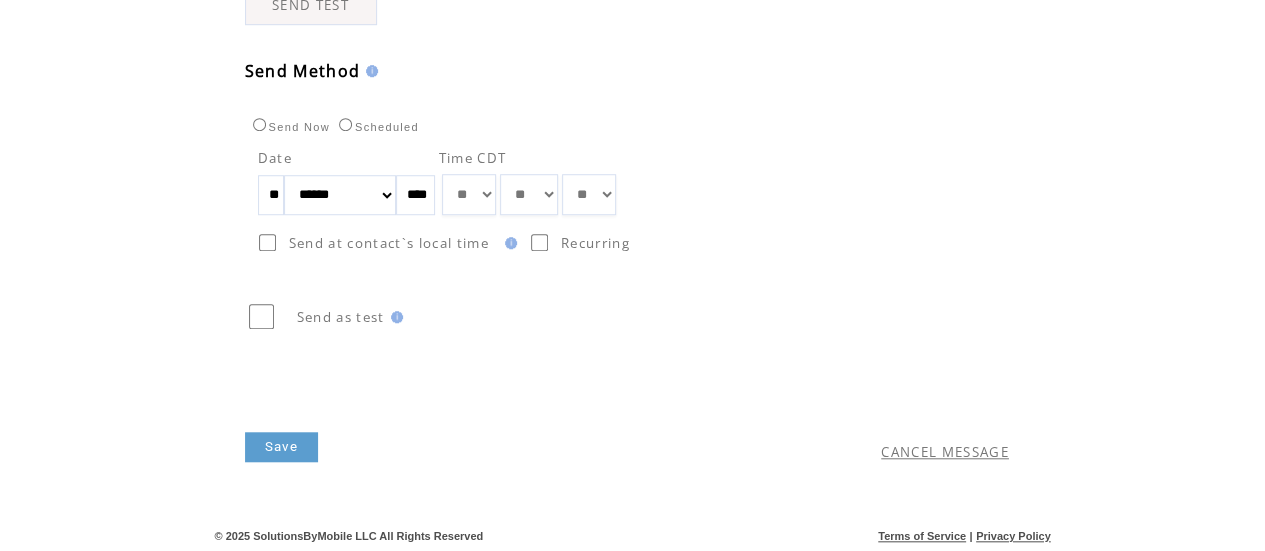 click on "Save" at bounding box center [281, 447] 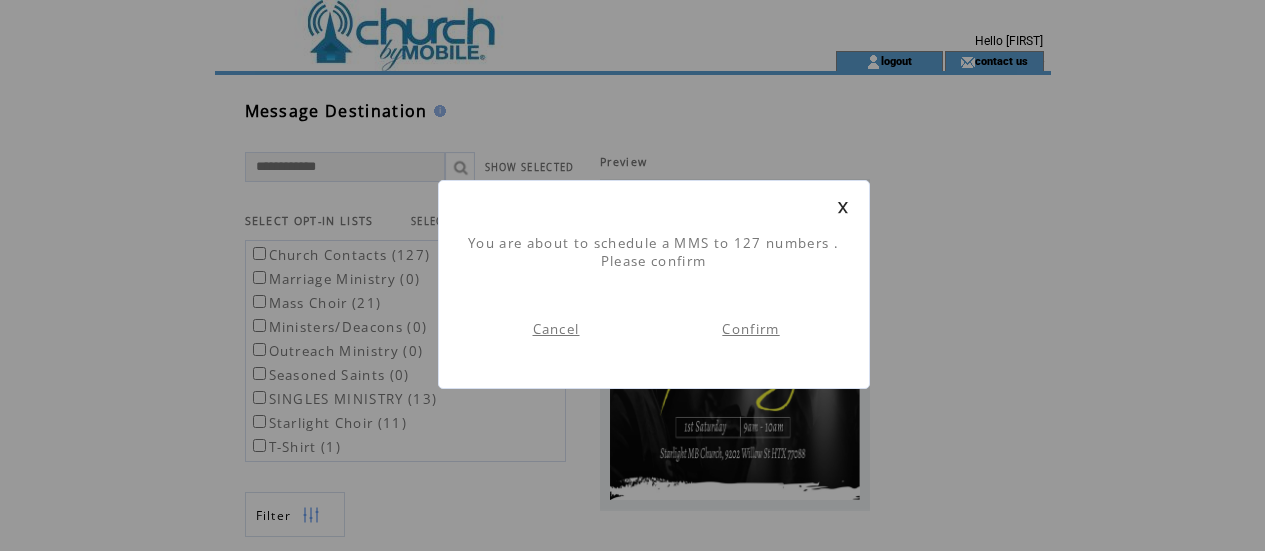 scroll, scrollTop: 1, scrollLeft: 0, axis: vertical 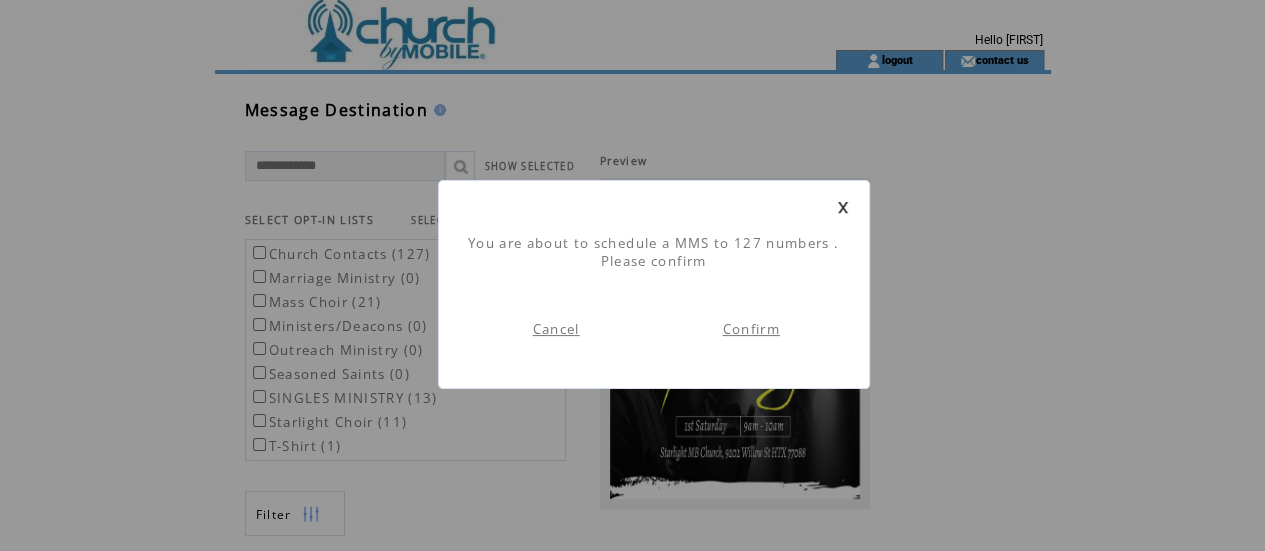 click on "Confirm" at bounding box center [750, 329] 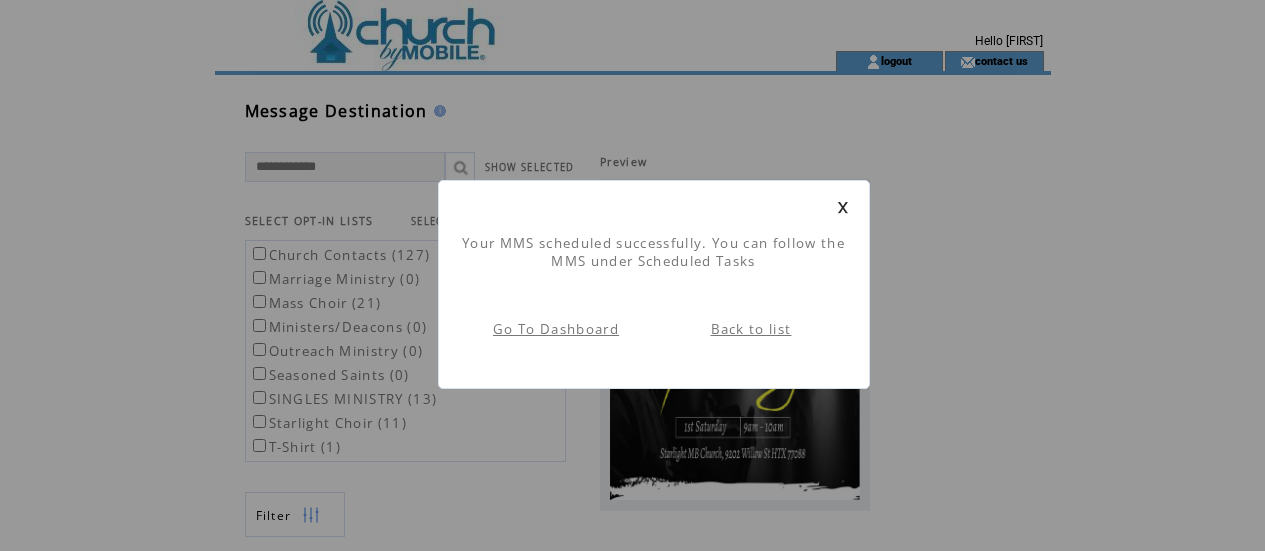 scroll, scrollTop: 1, scrollLeft: 0, axis: vertical 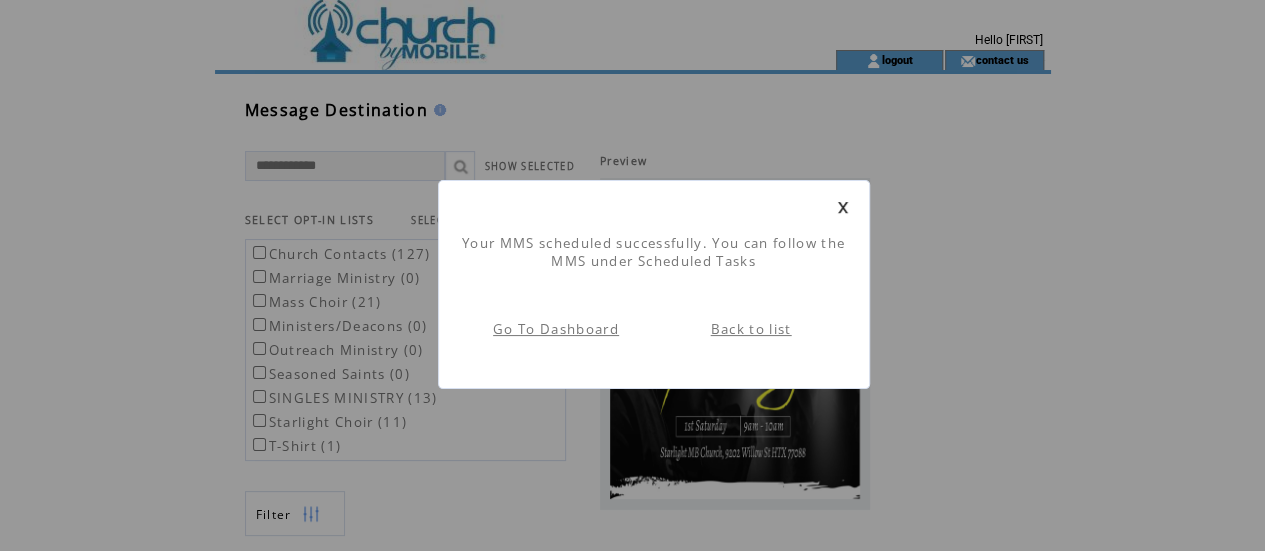 click at bounding box center (843, 207) 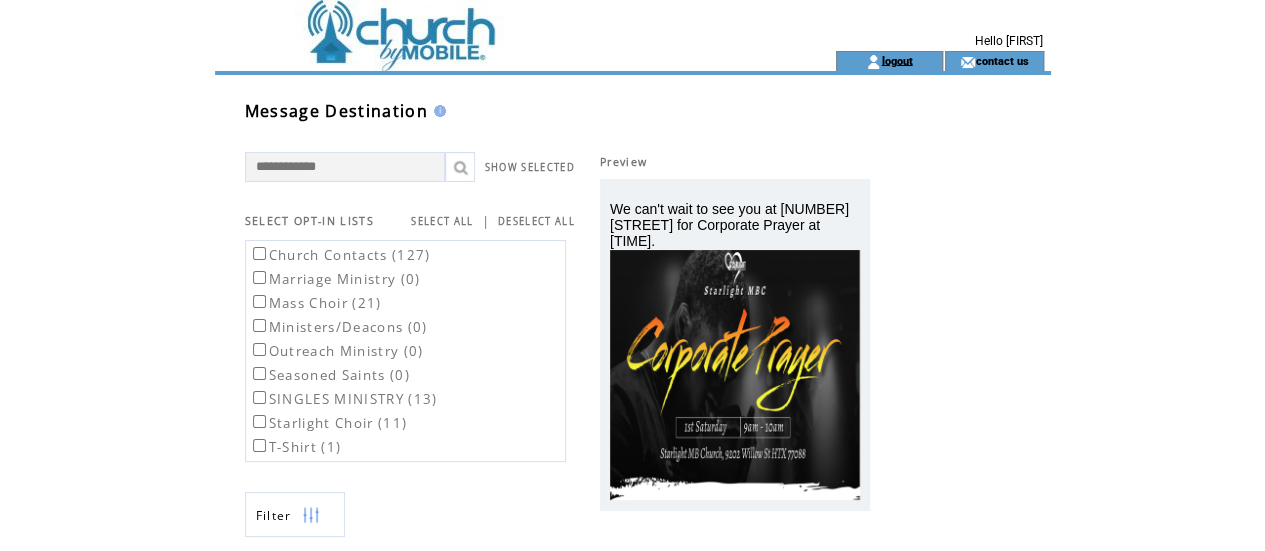 click on "logout" at bounding box center (896, 60) 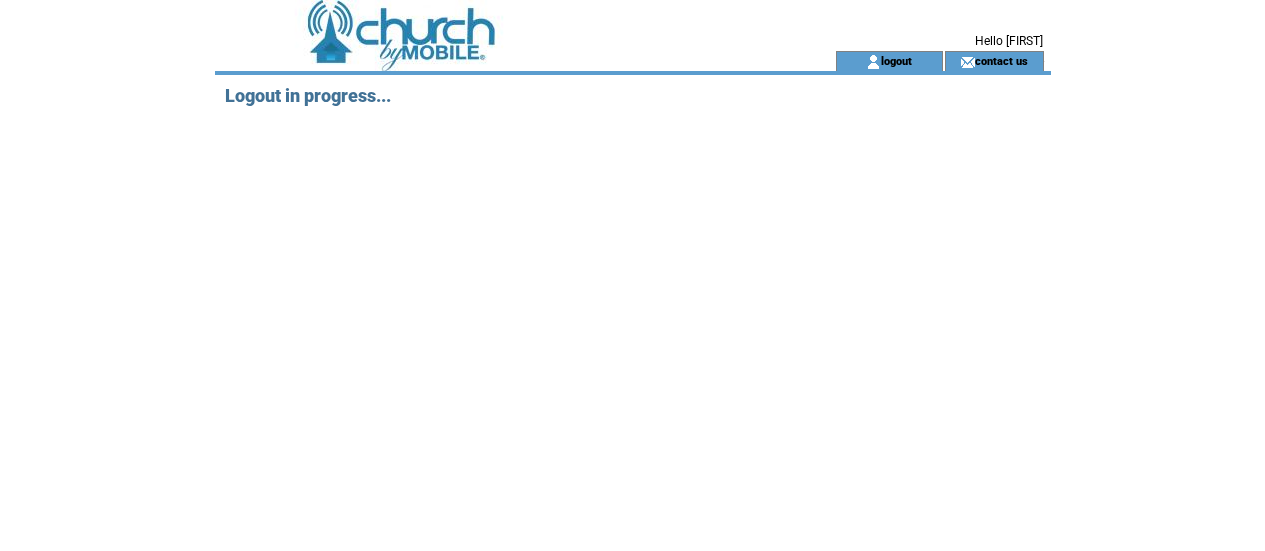 scroll, scrollTop: 0, scrollLeft: 0, axis: both 